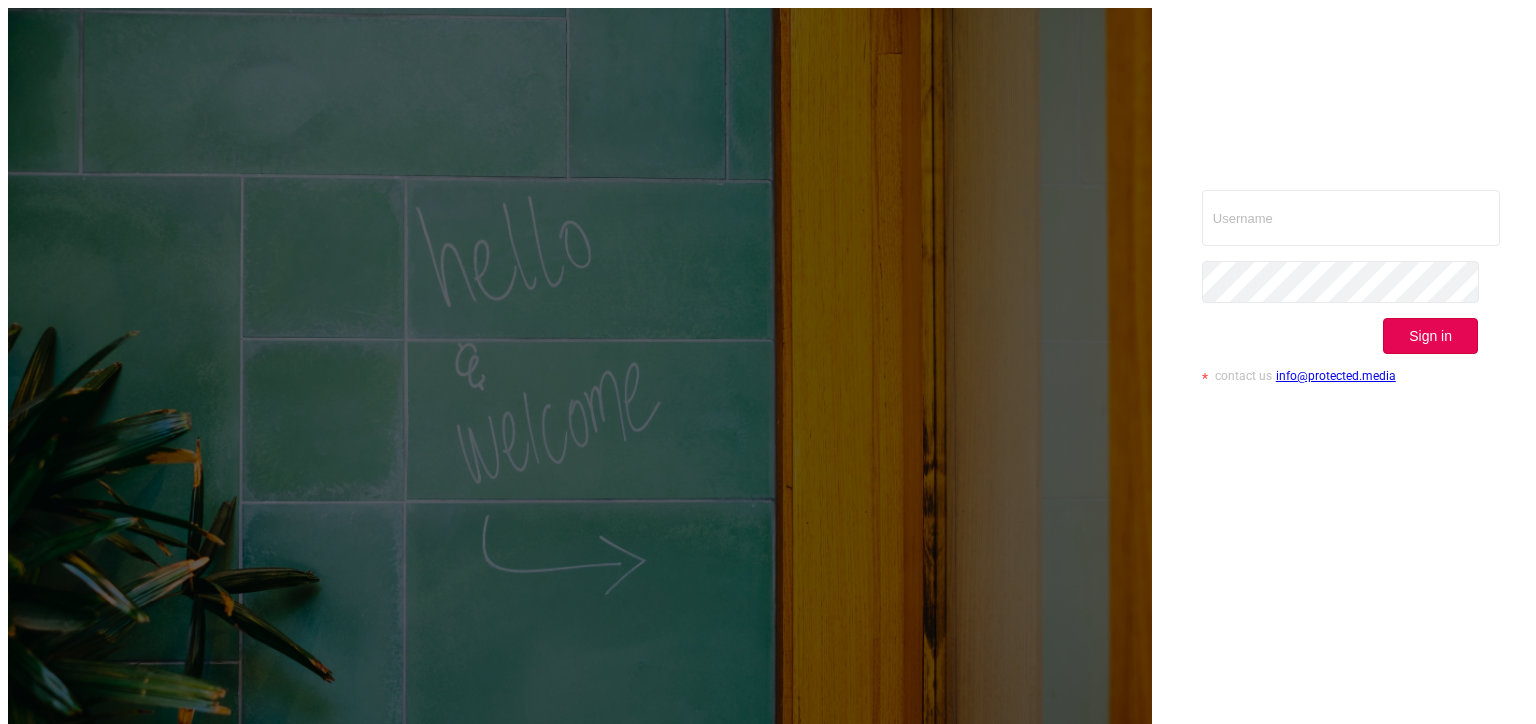 scroll, scrollTop: 0, scrollLeft: 0, axis: both 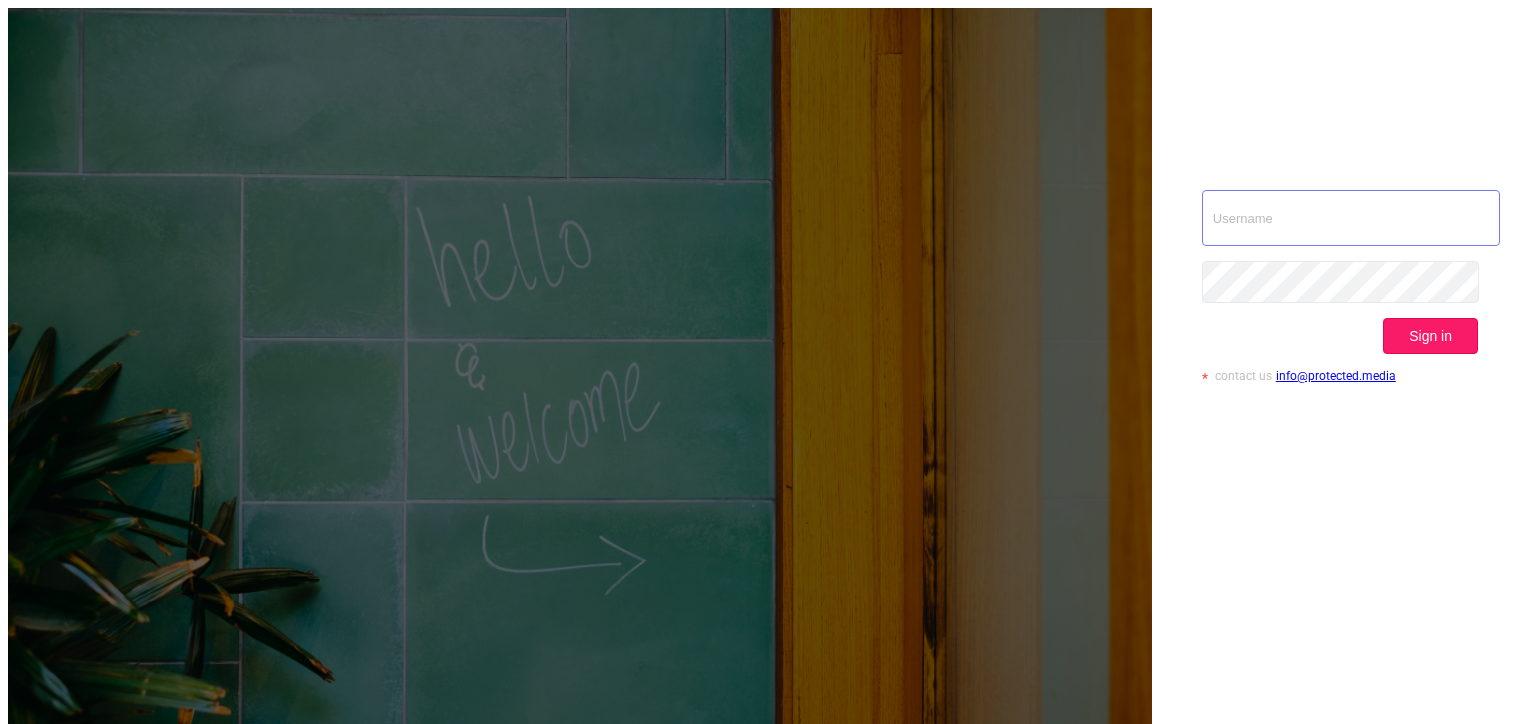 type on "[EMAIL]" 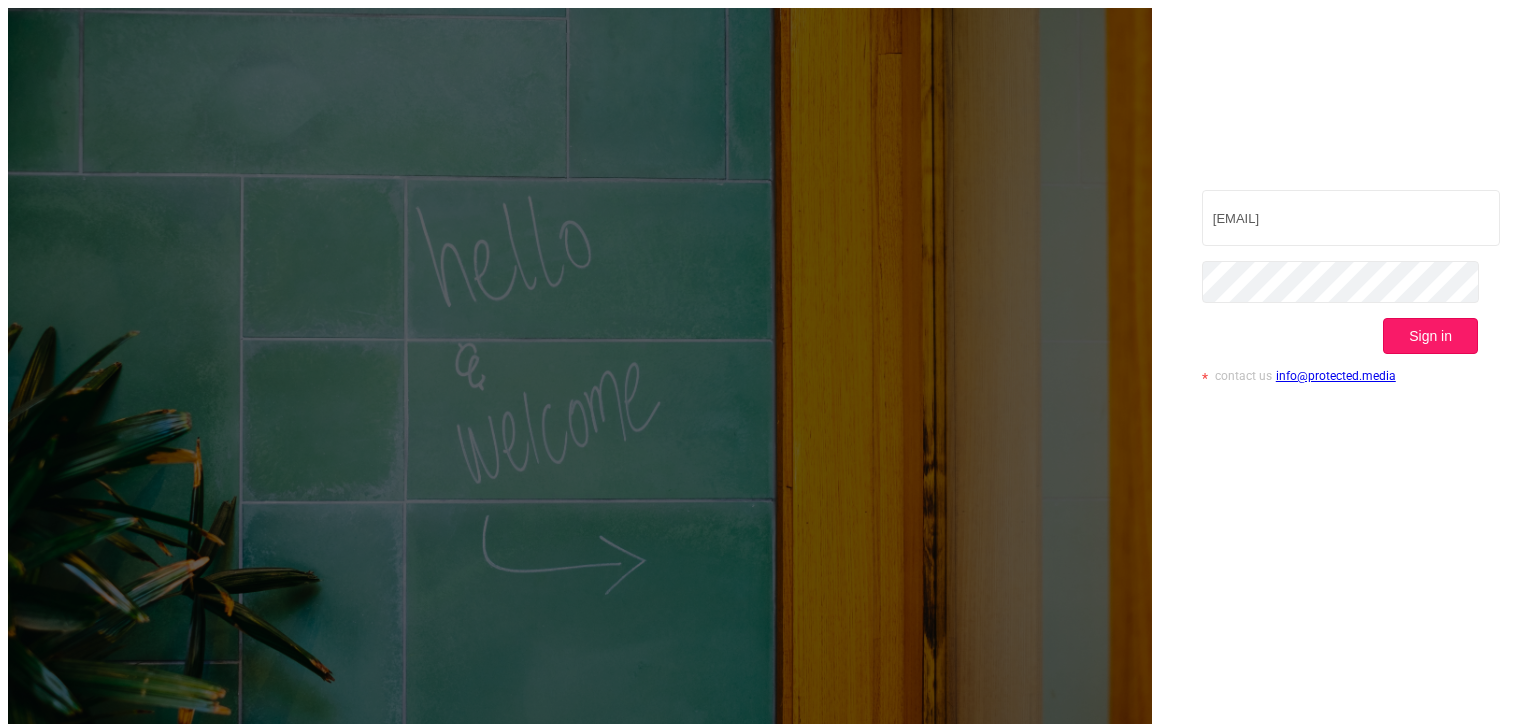 click on "Sign in" at bounding box center (1430, 336) 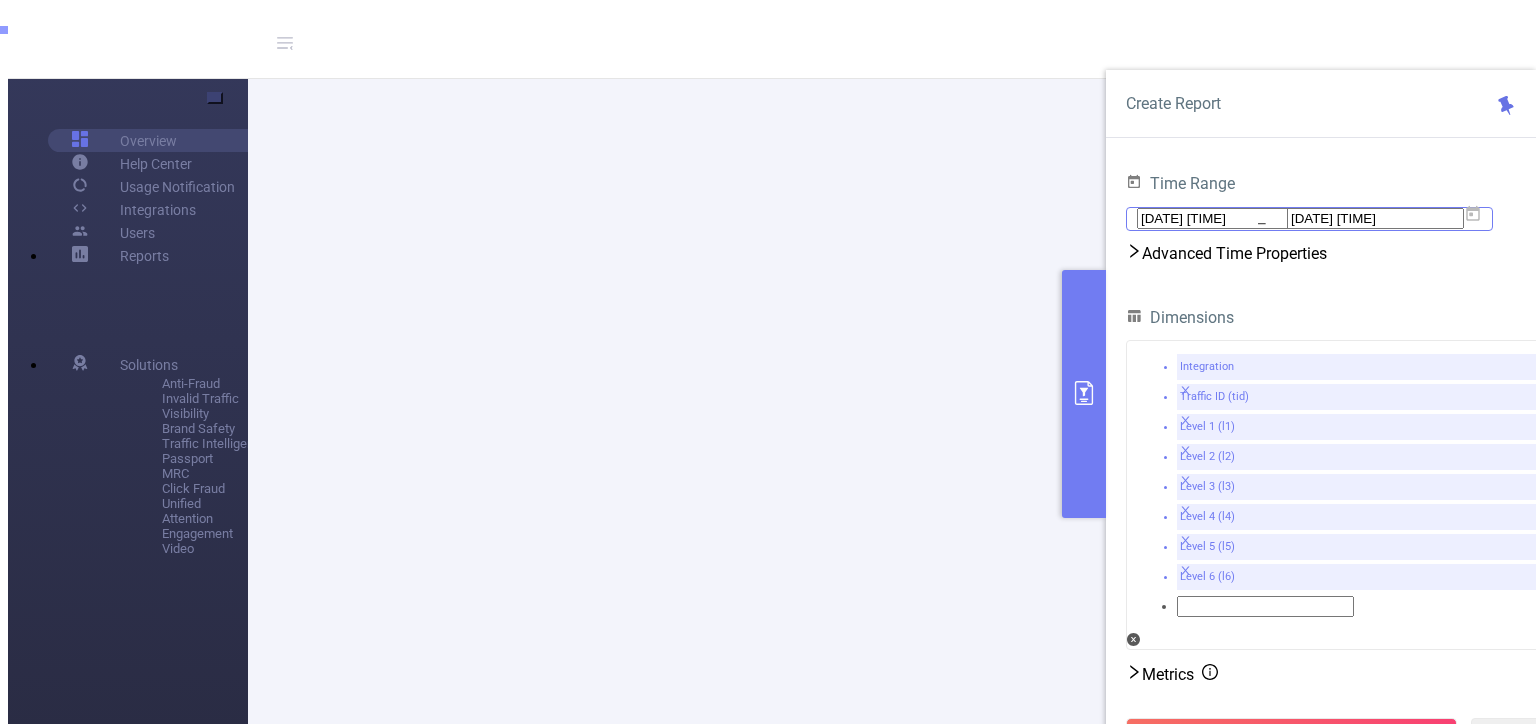 click on "[DATE] [TIME]" at bounding box center (1225, 218) 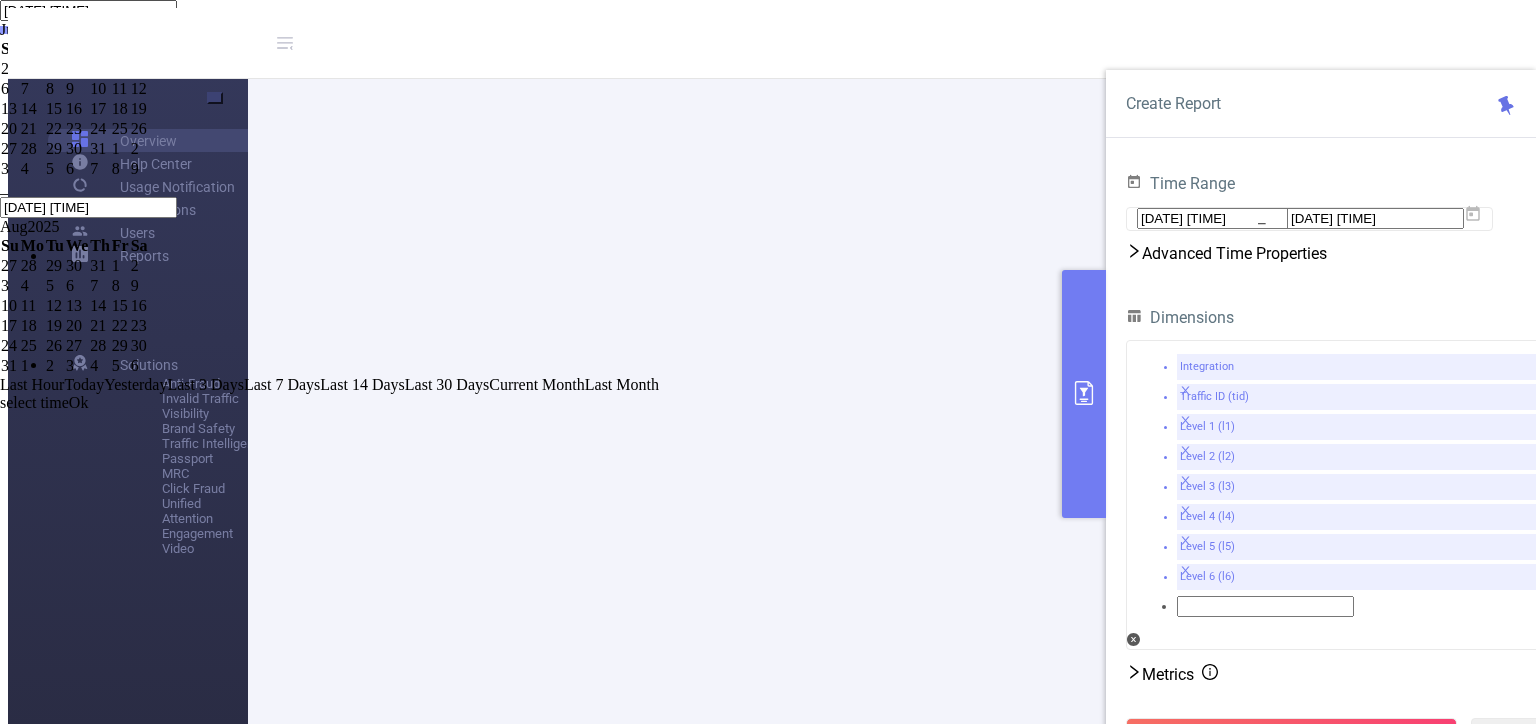 click on "Last 30 Days" at bounding box center [447, 384] 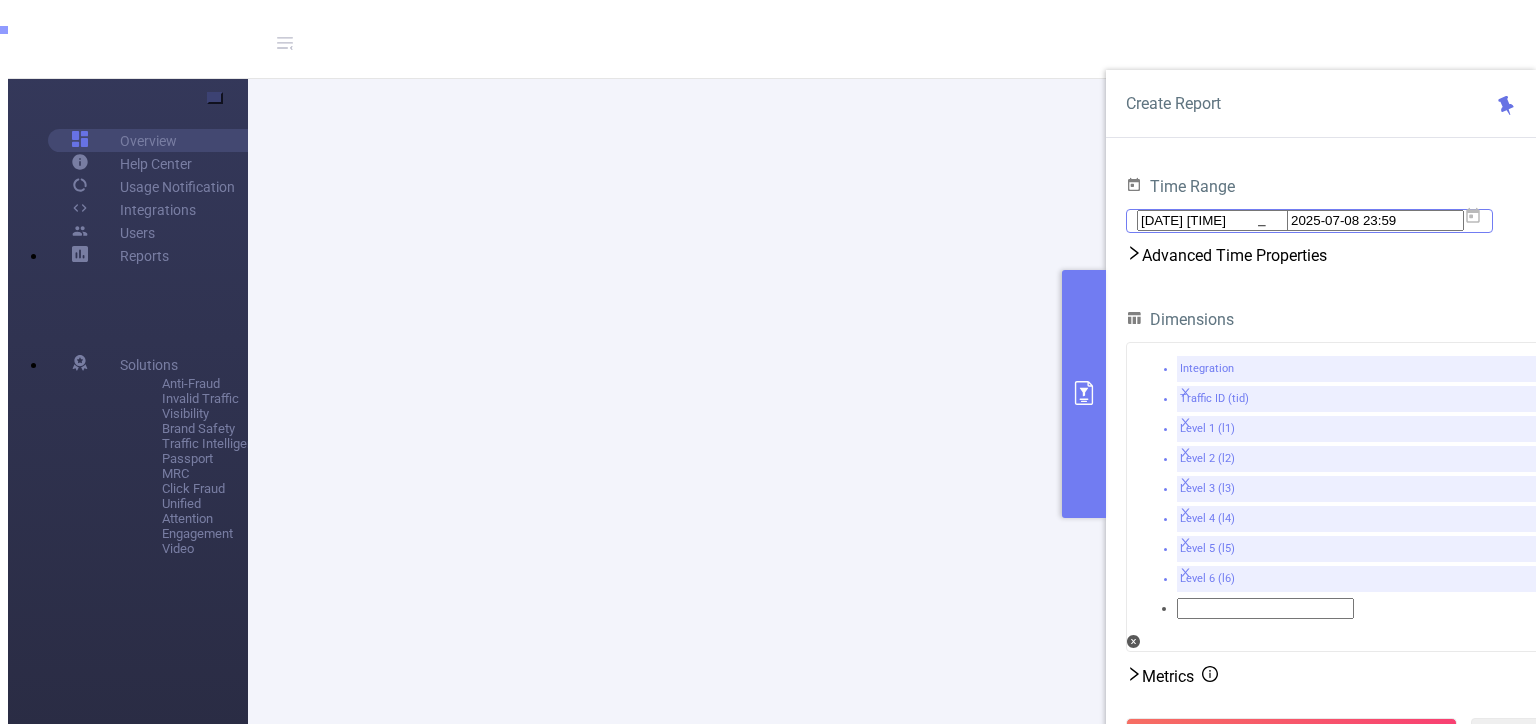 click on "2025-07-08 23:59" at bounding box center [1375, 220] 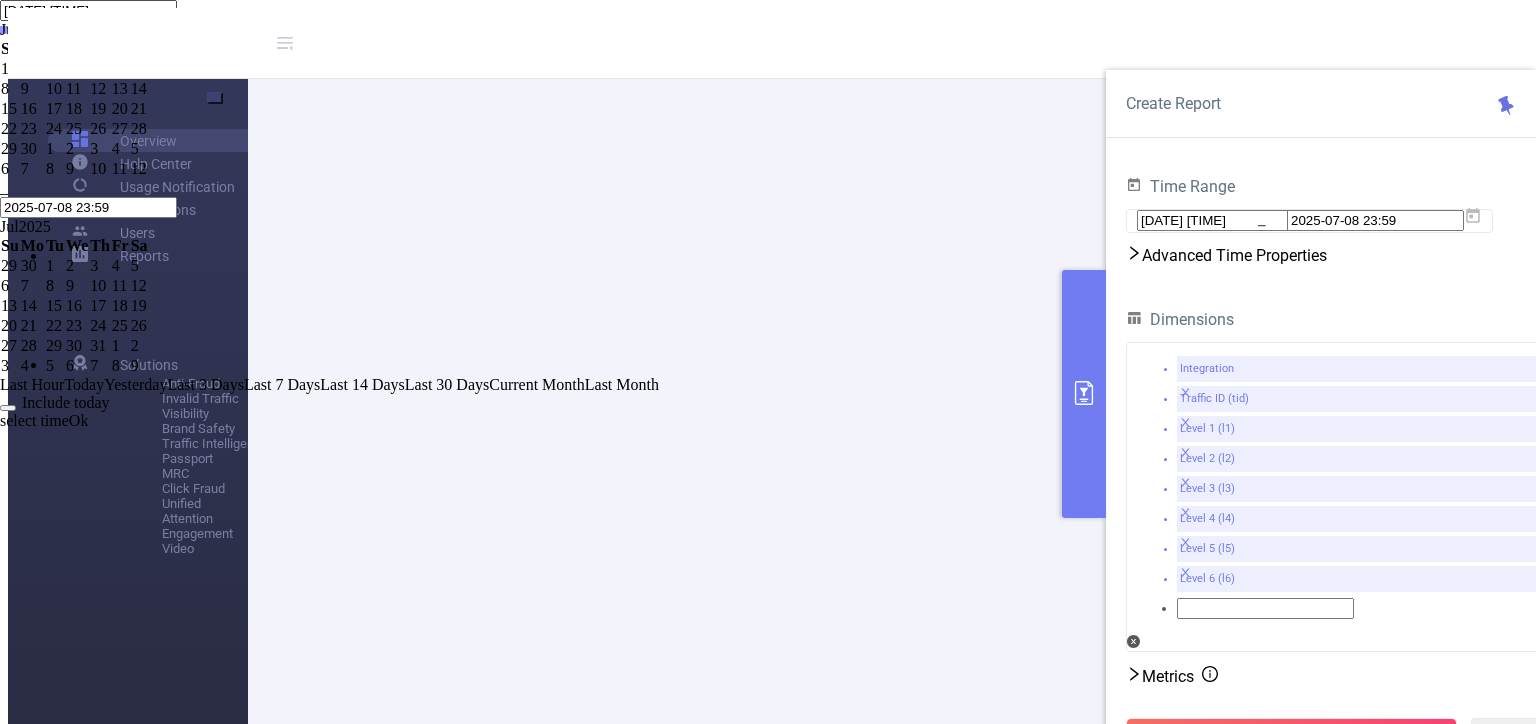 click on "9" at bounding box center (32, 89) 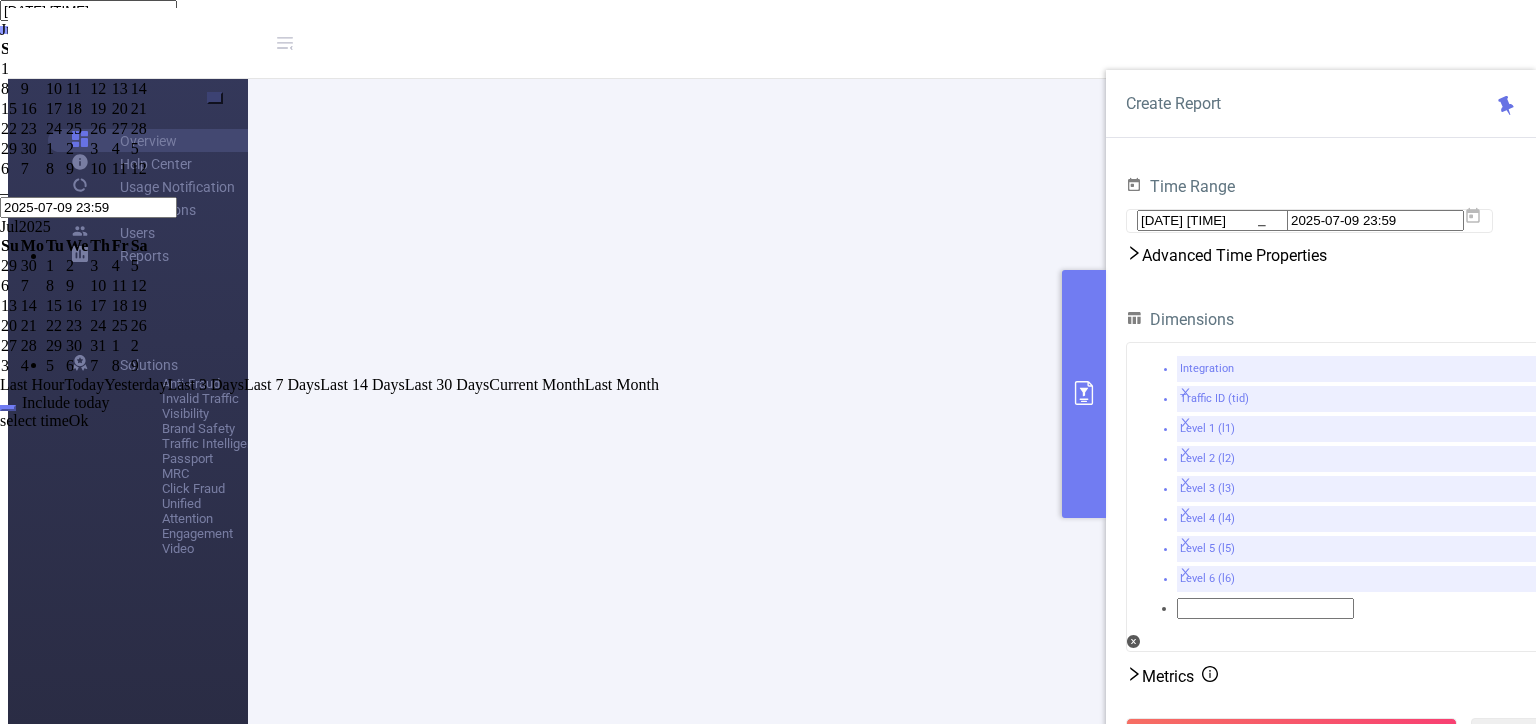 click on "Ok" at bounding box center [79, 420] 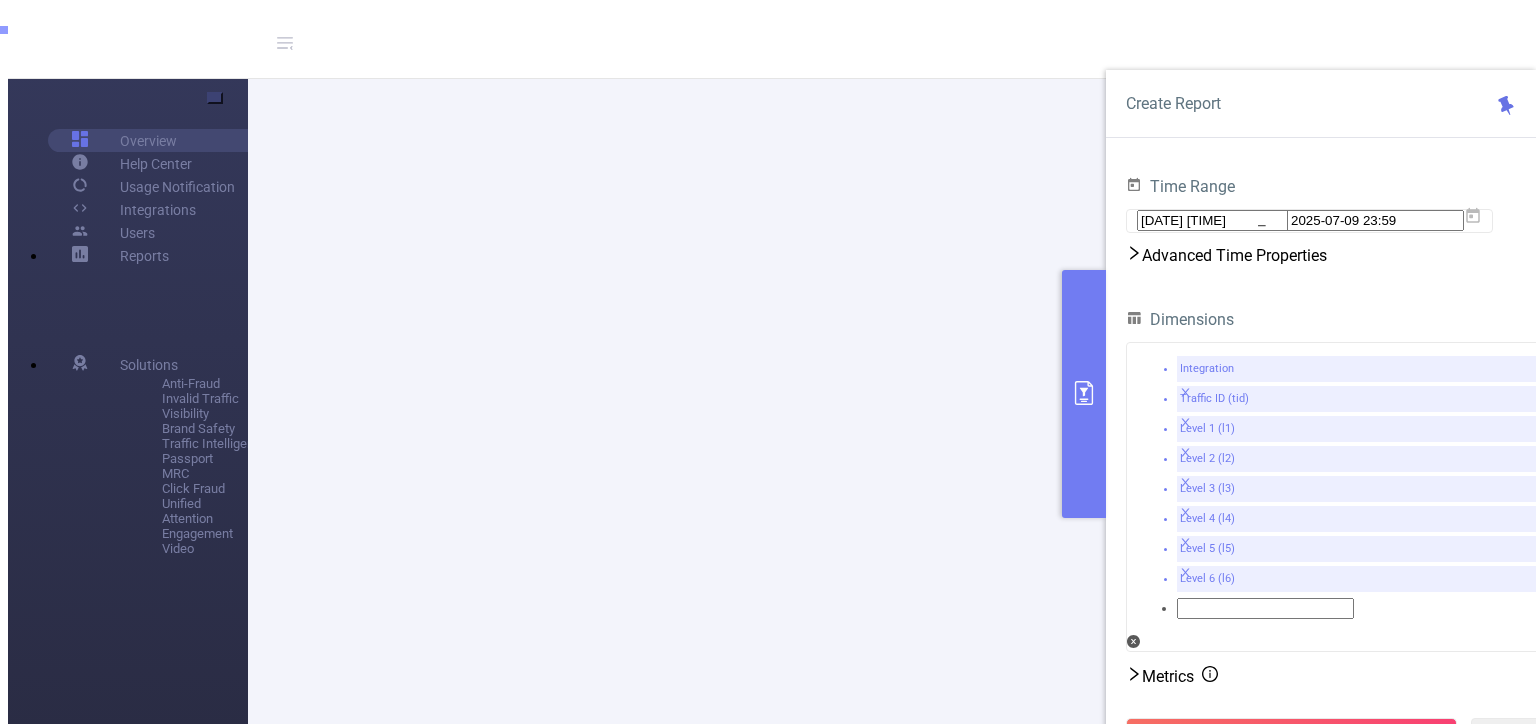 click on "Advanced Time Properties" at bounding box center [1341, 255] 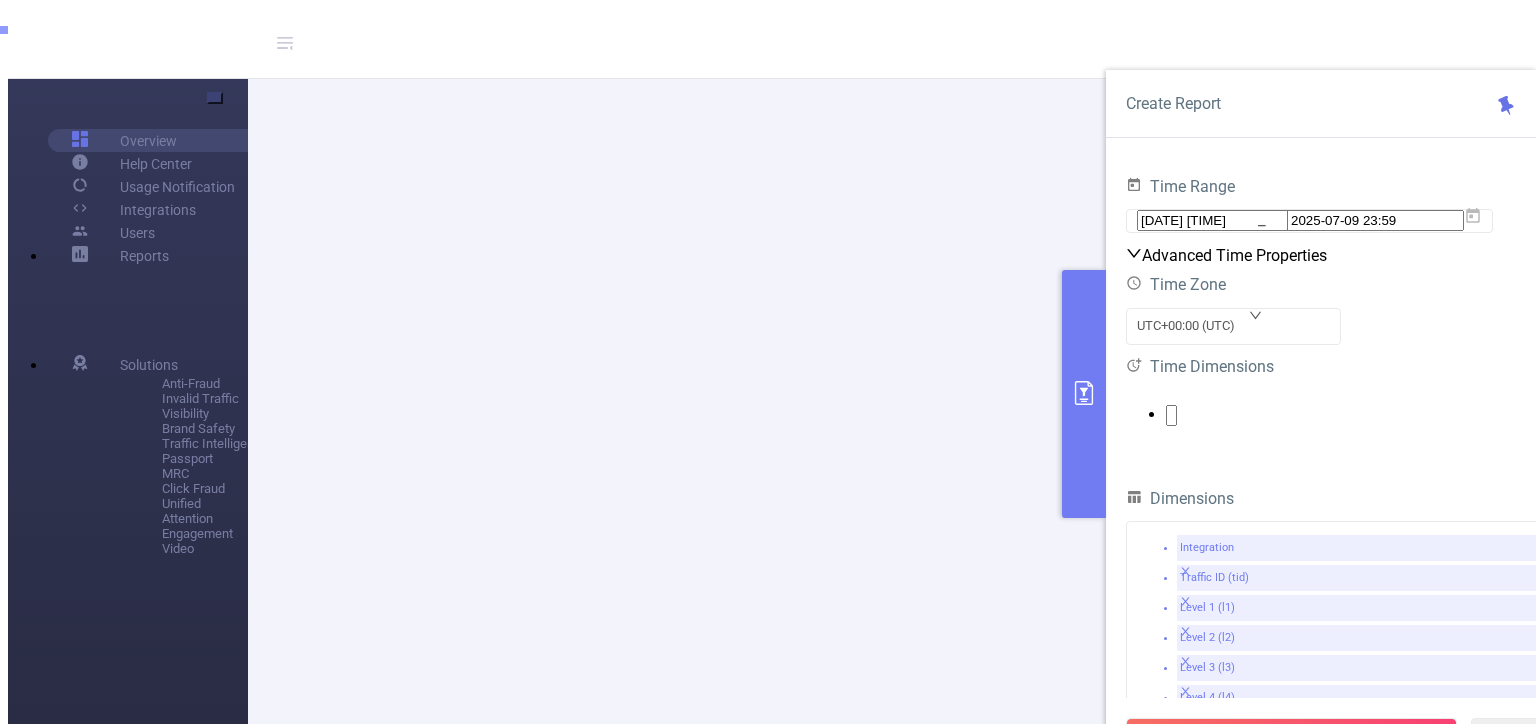 click on "Advanced Time Properties" at bounding box center (1341, 255) 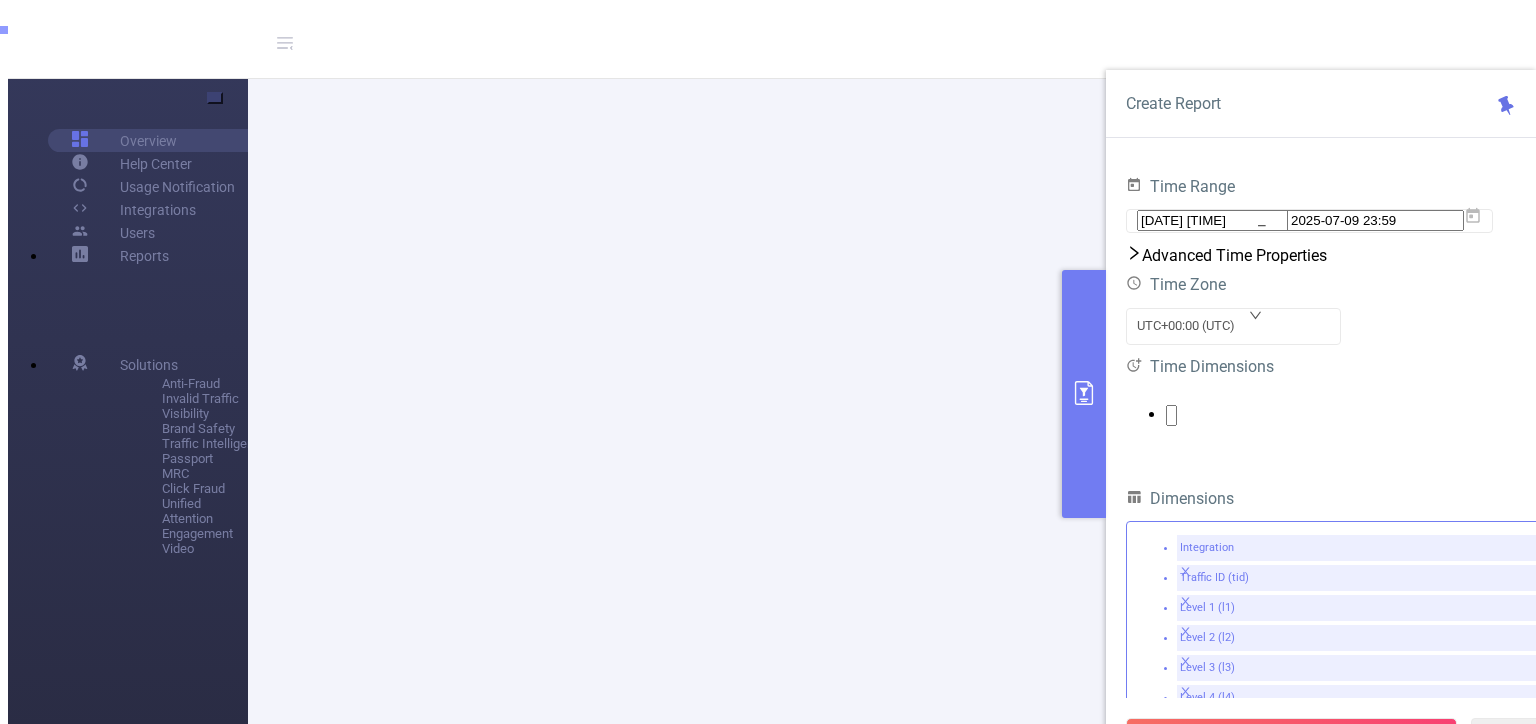 click at bounding box center (1185, 571) 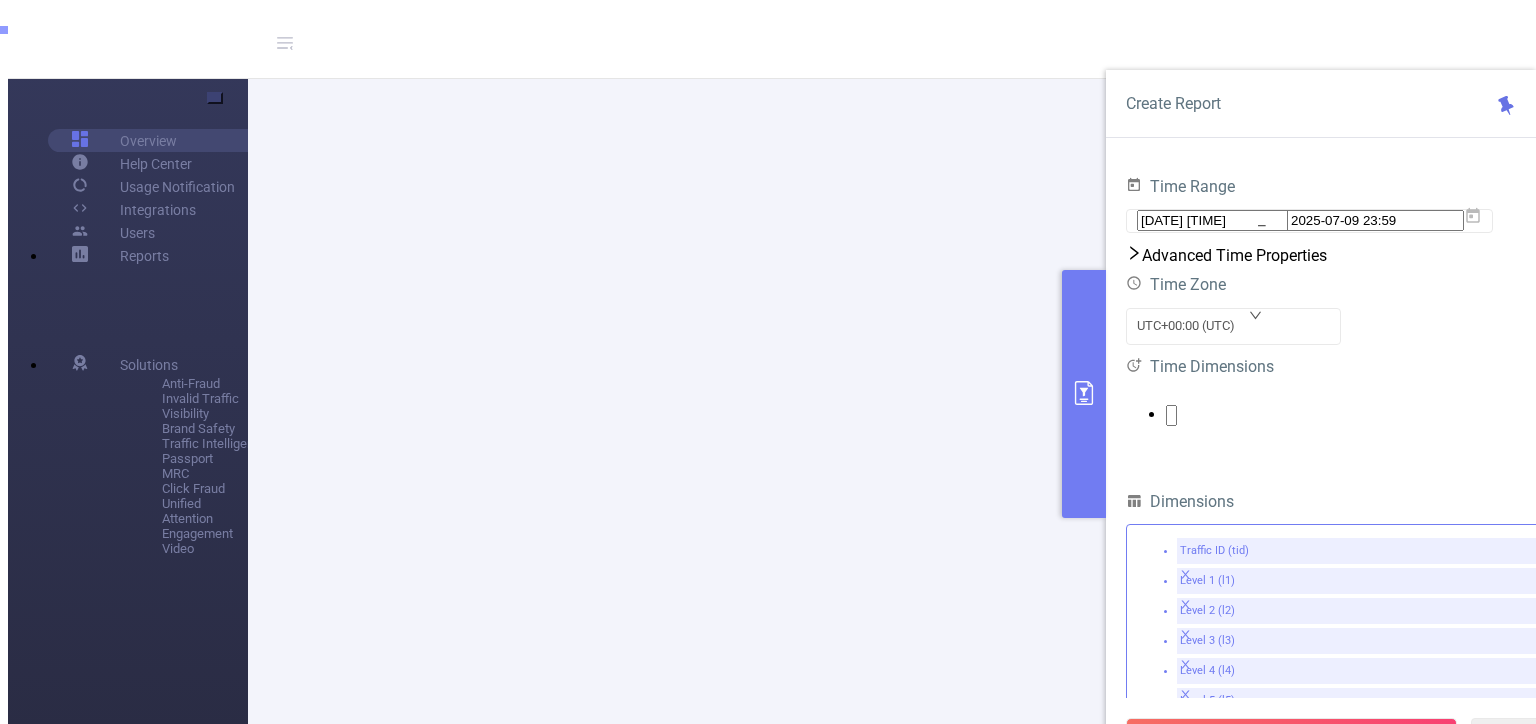 click at bounding box center (1186, 574) 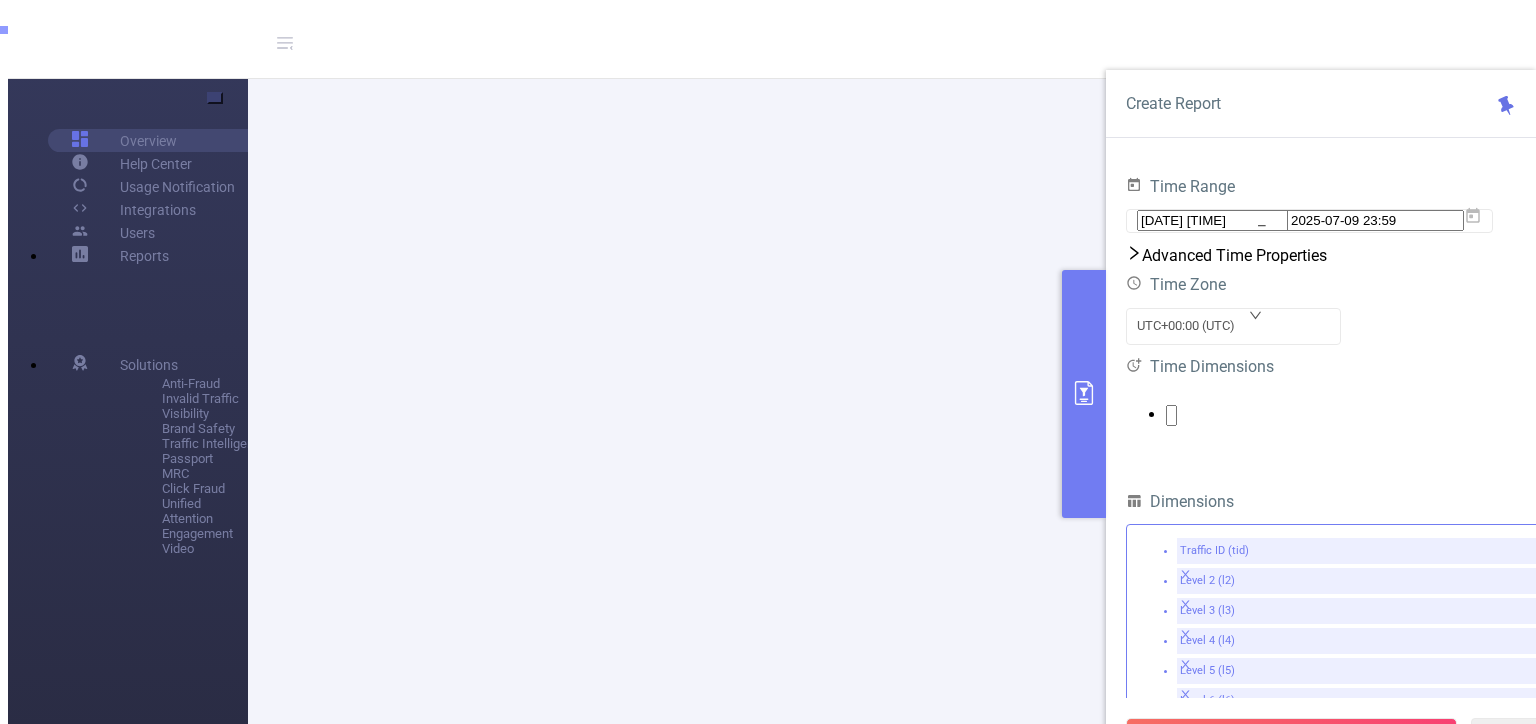 click at bounding box center [1186, 574] 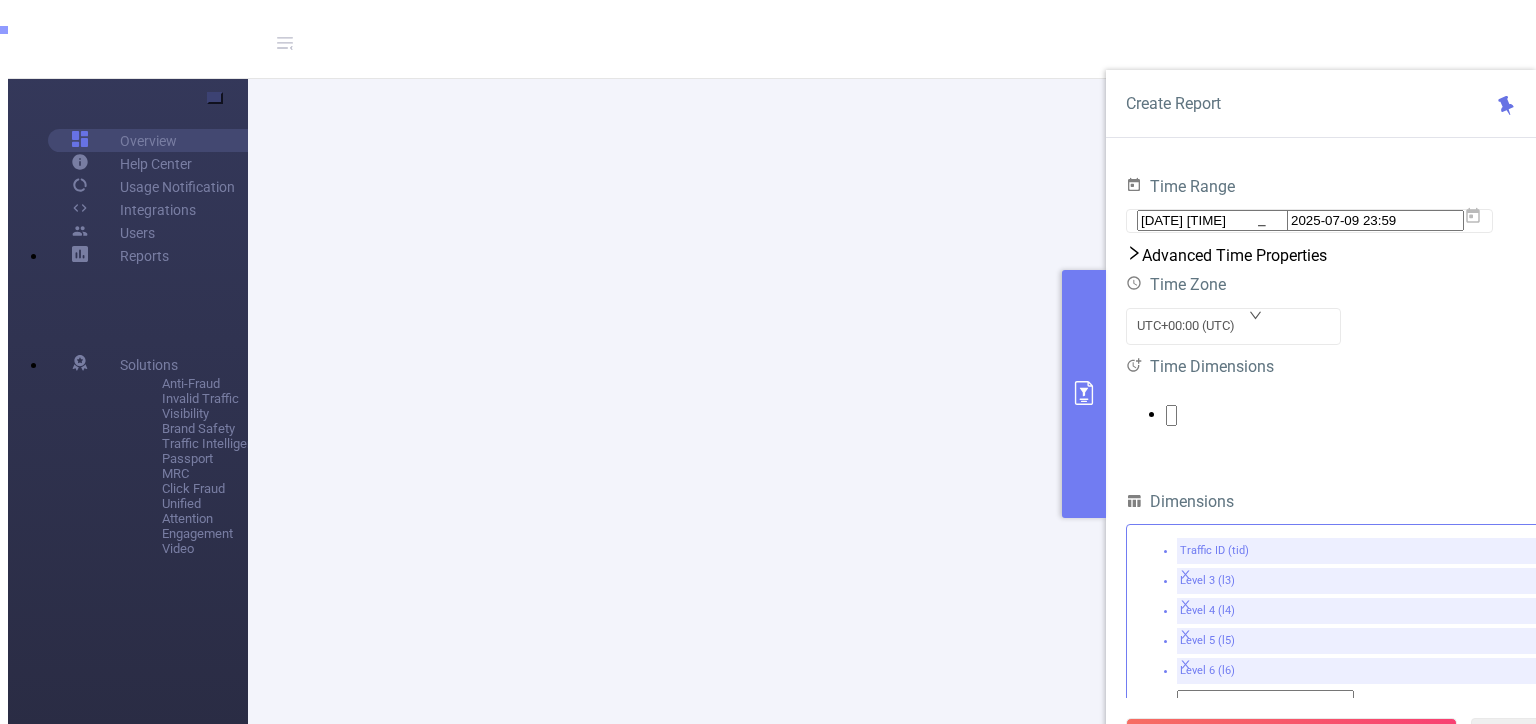 click at bounding box center (1186, 574) 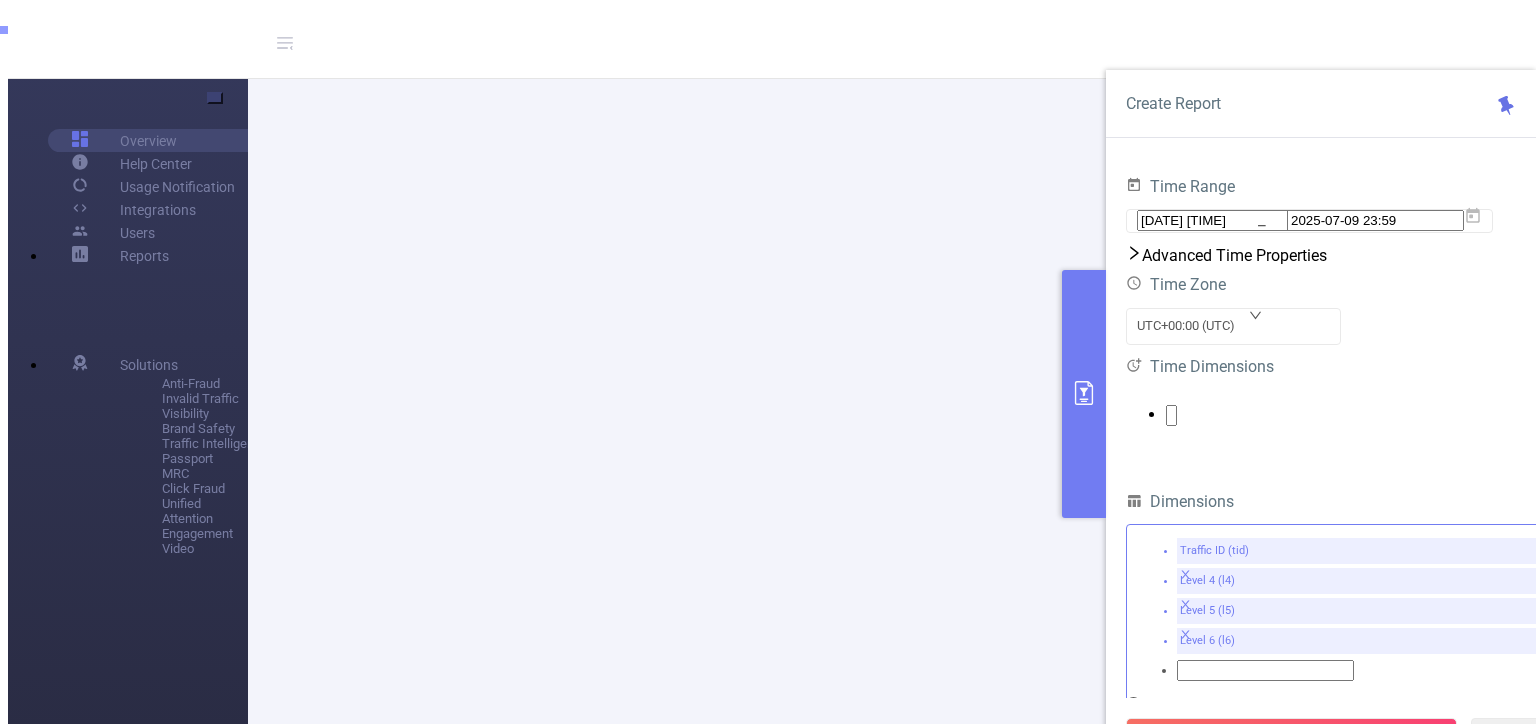 click at bounding box center (1186, 574) 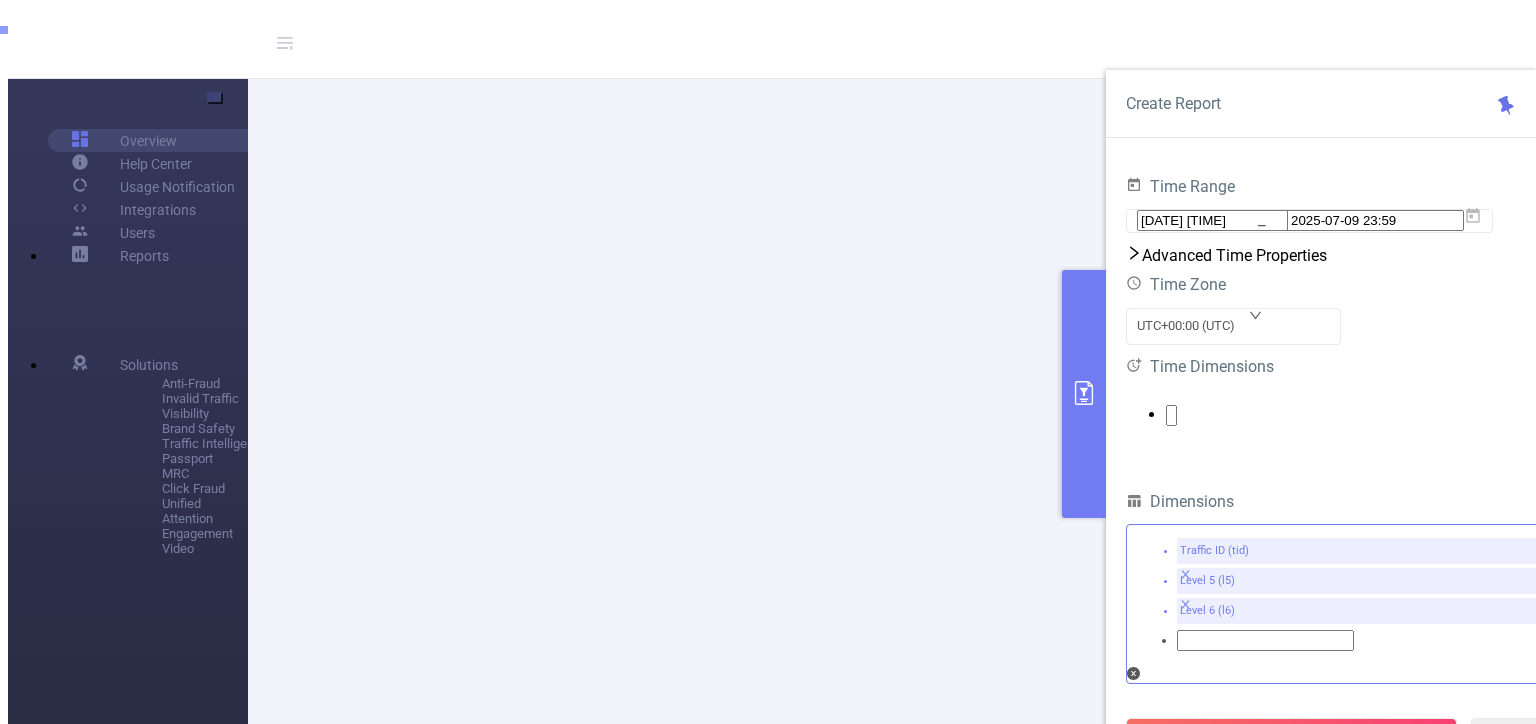 click at bounding box center (1186, 574) 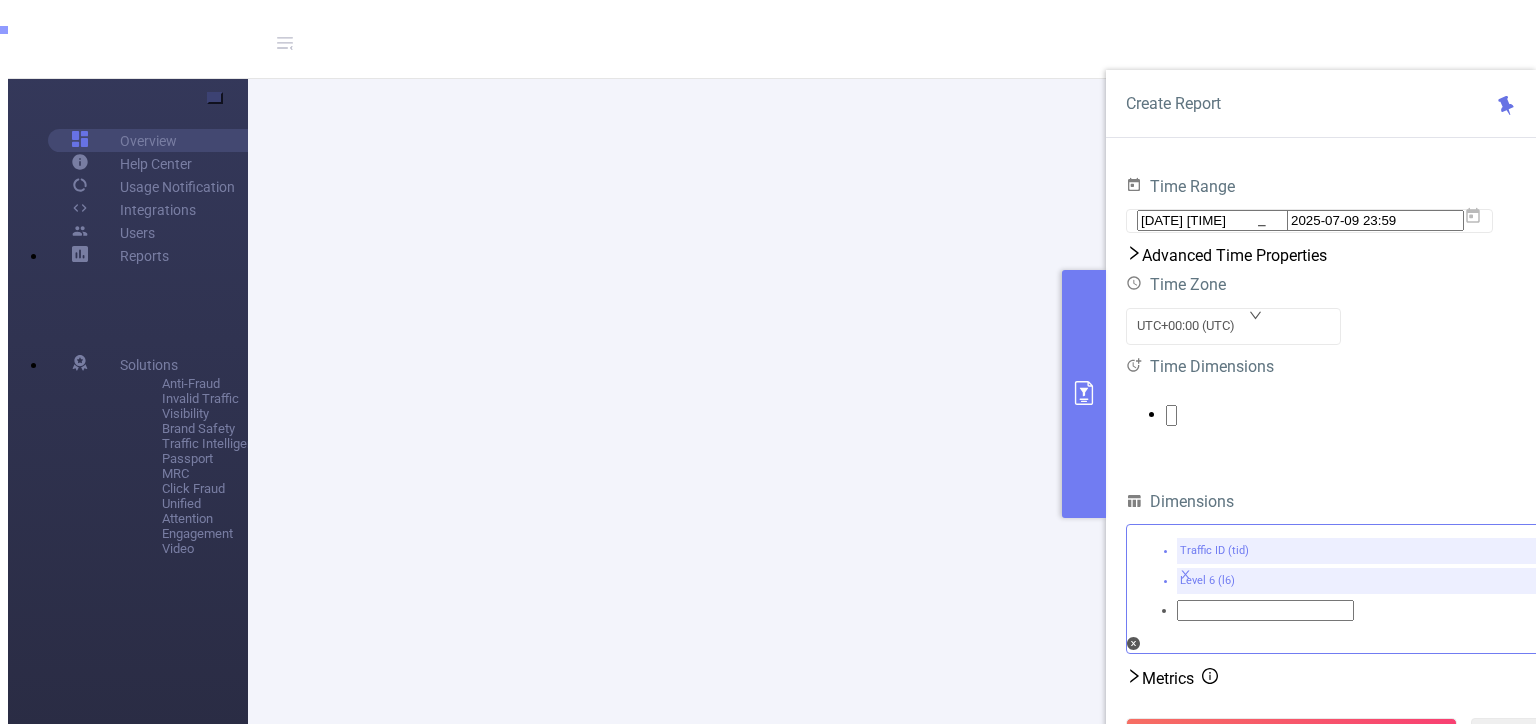 click on "Metrics" at bounding box center [1341, 255] 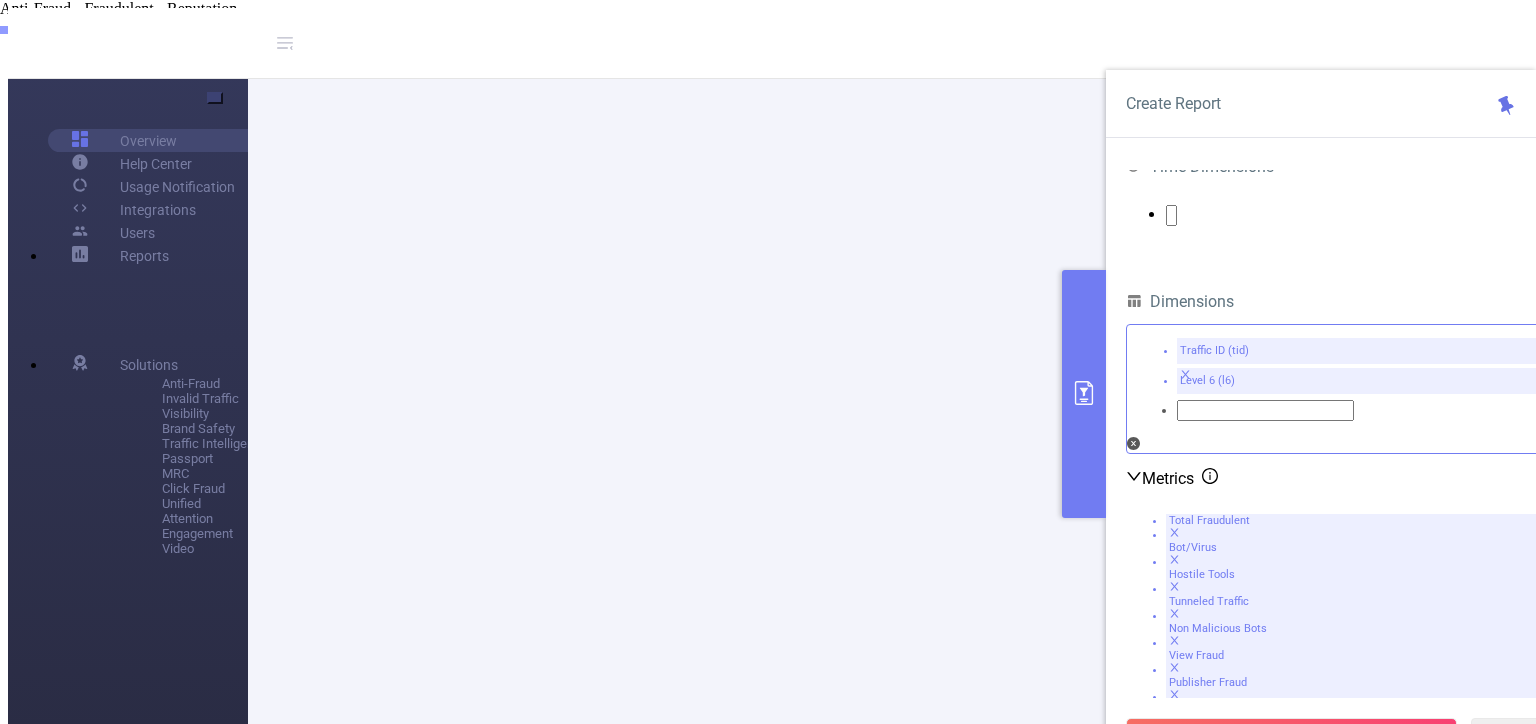 click on "Metrics" at bounding box center (1341, 478) 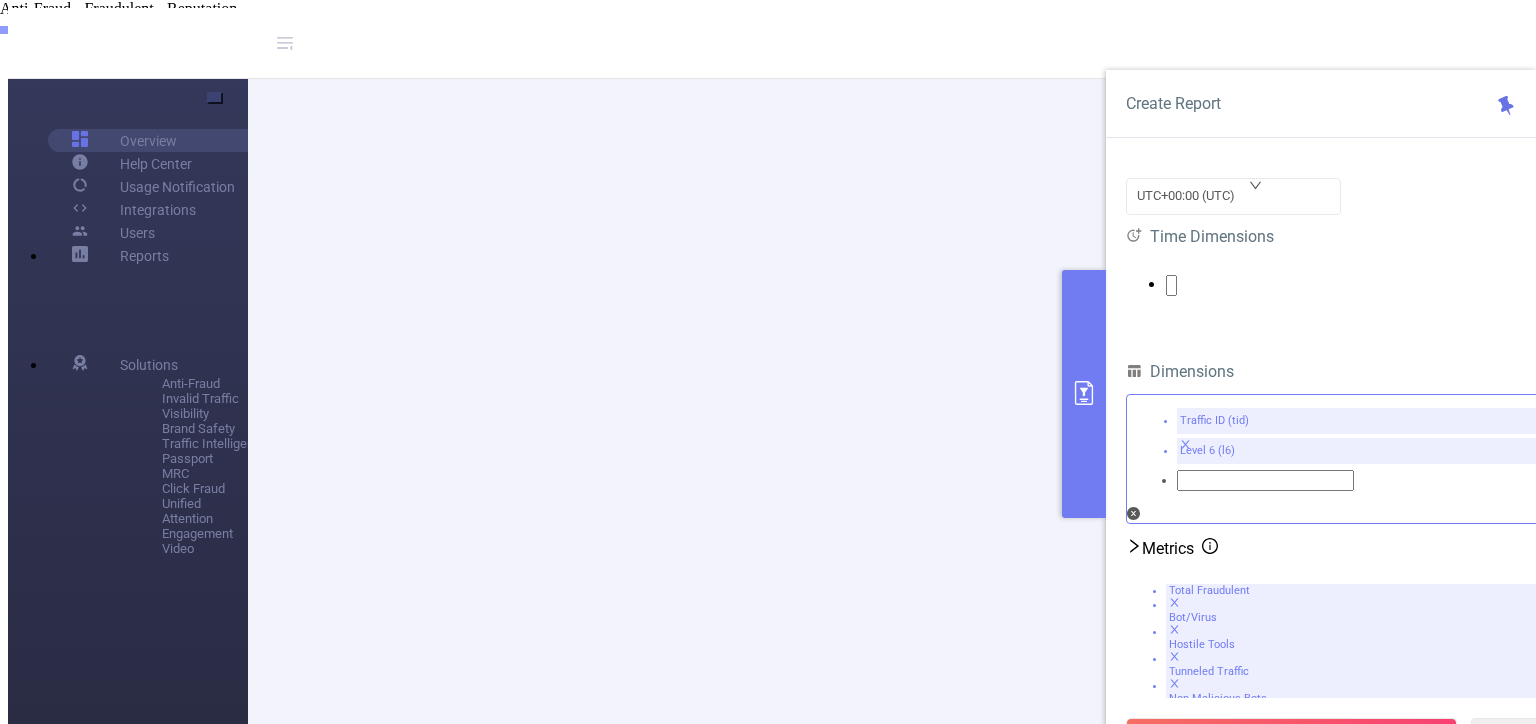 click at bounding box center [1438, 1507] 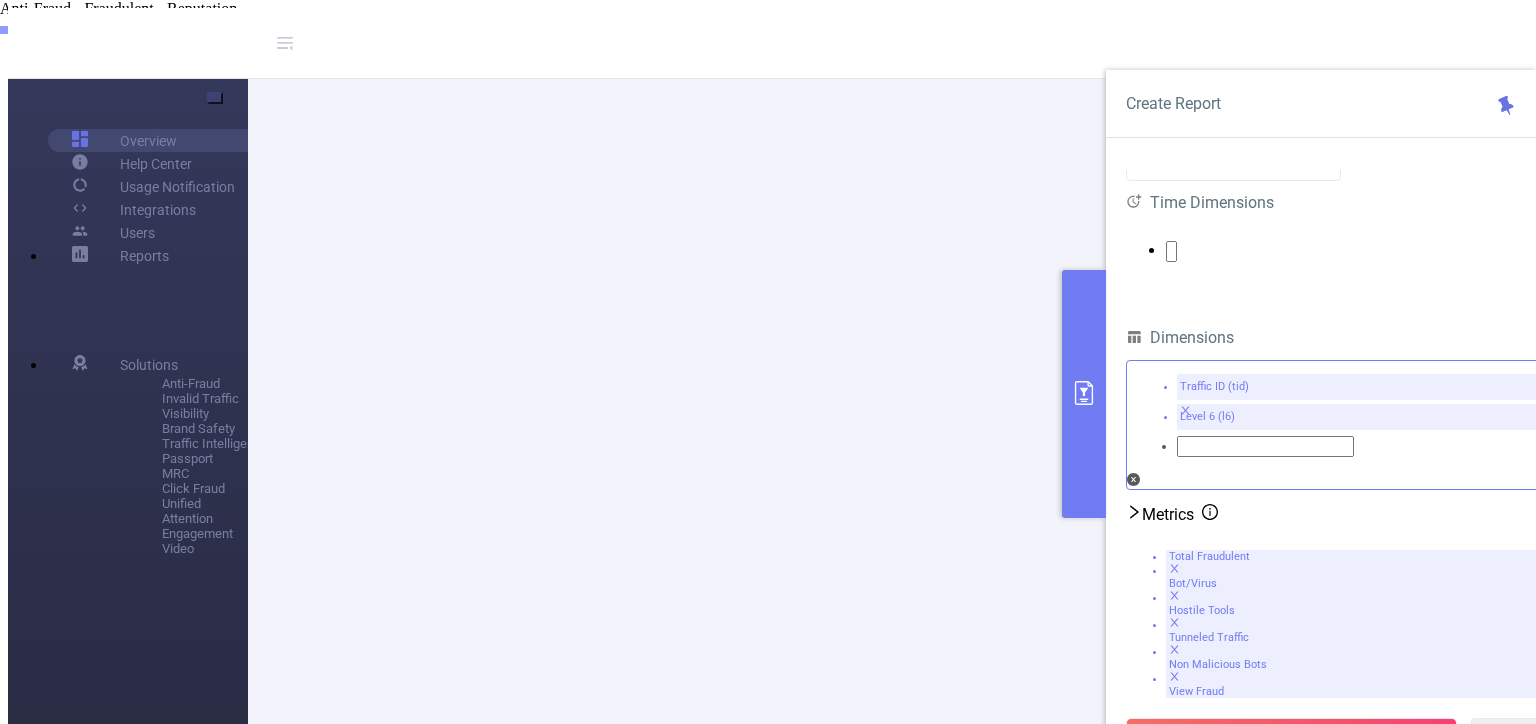 click at bounding box center [1215, 1687] 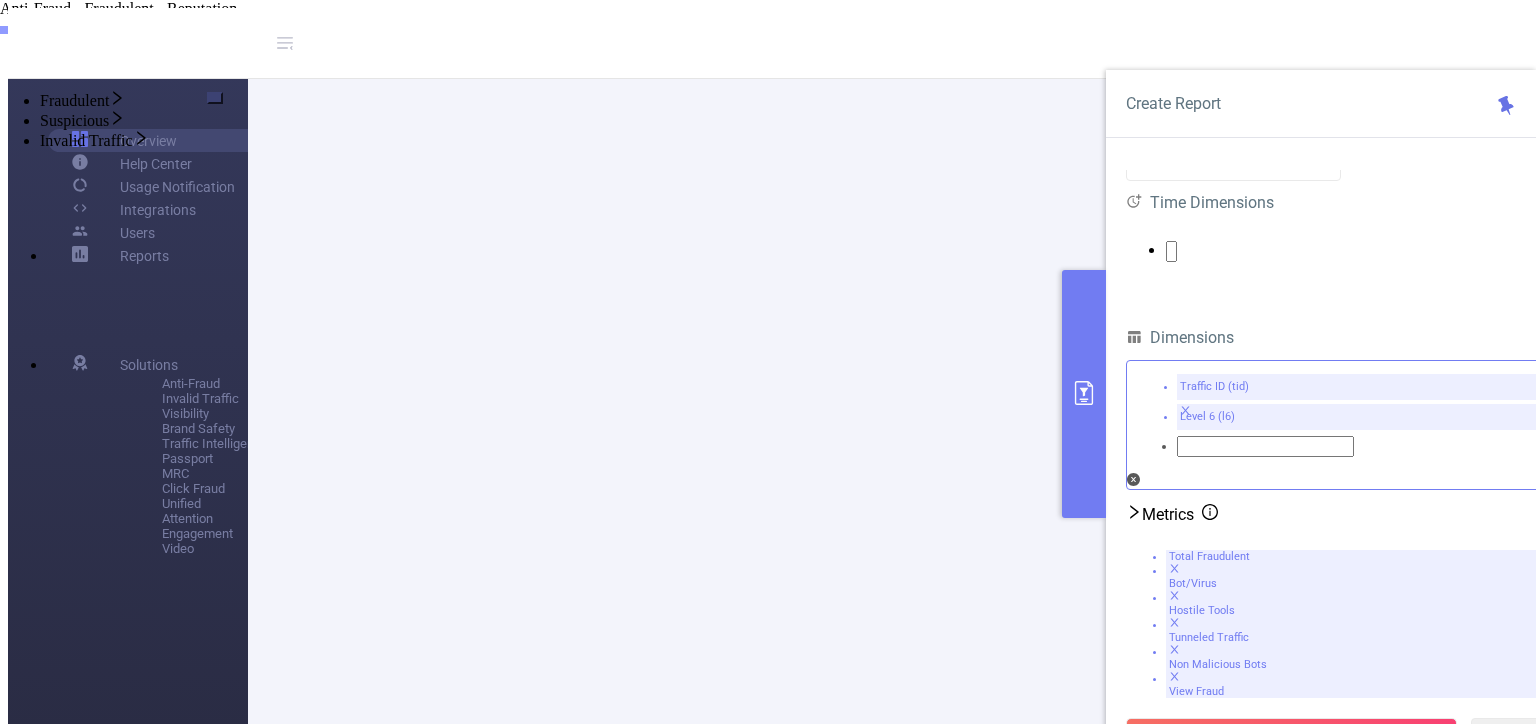 click on "Fraudulent" at bounding box center [788, 100] 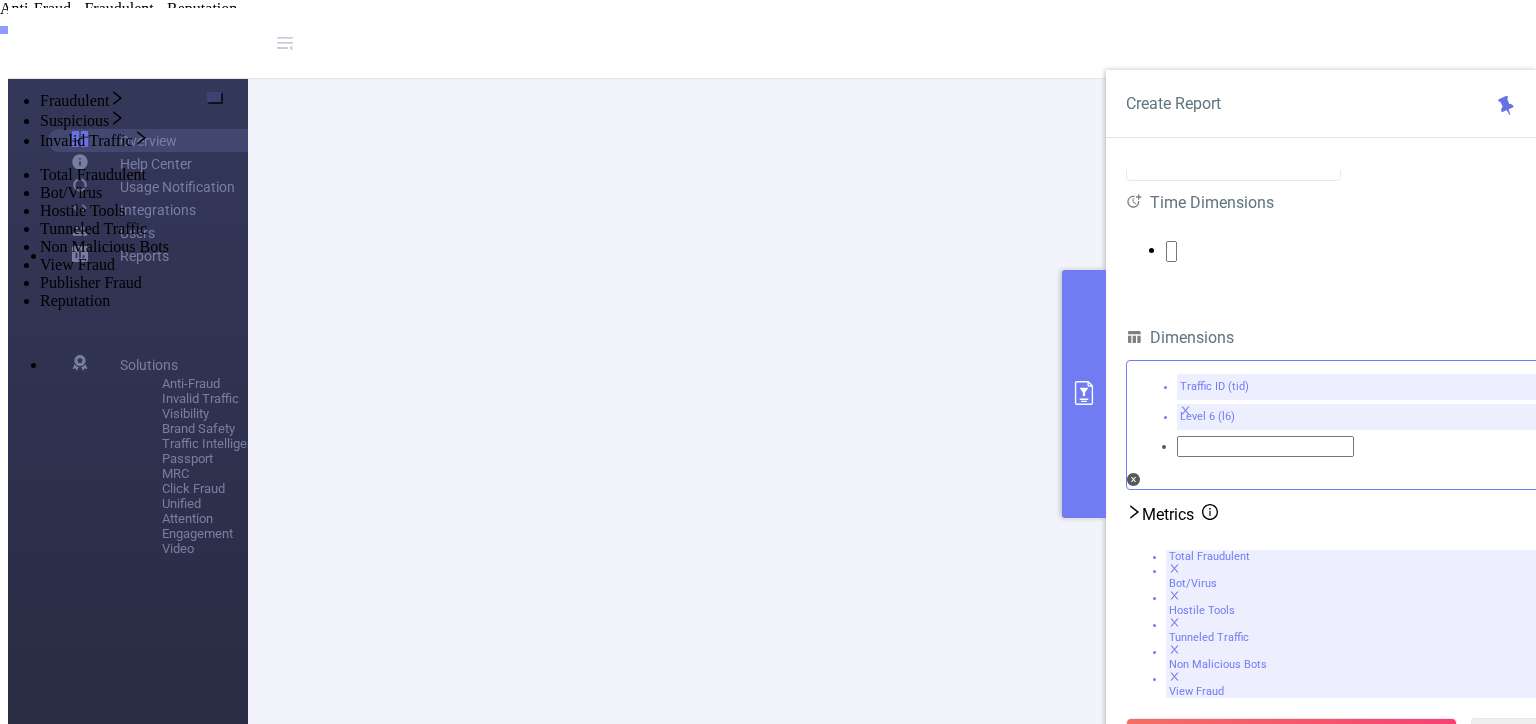 click on "Total Fraudulent" at bounding box center [788, 25] 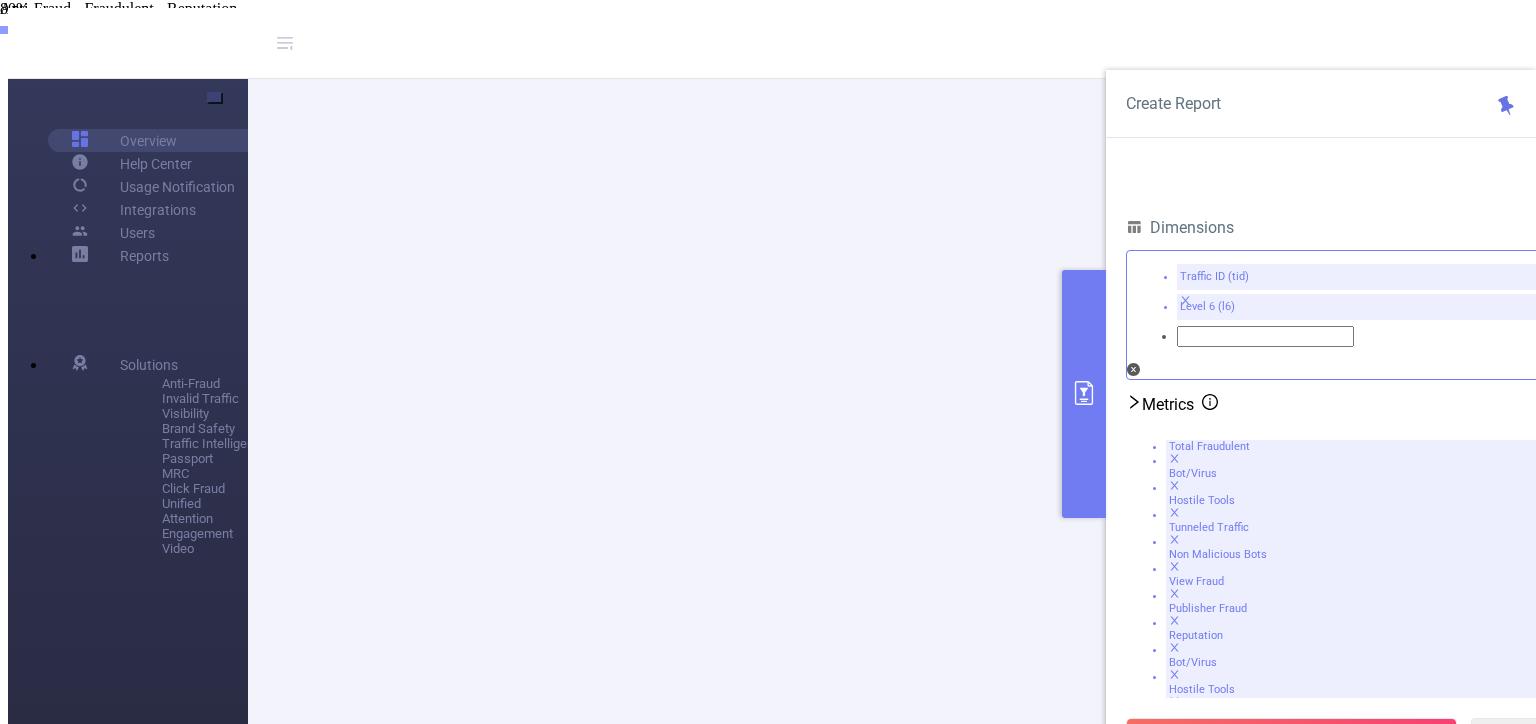 drag, startPoint x: 1136, startPoint y: 529, endPoint x: 1336, endPoint y: 531, distance: 200.01 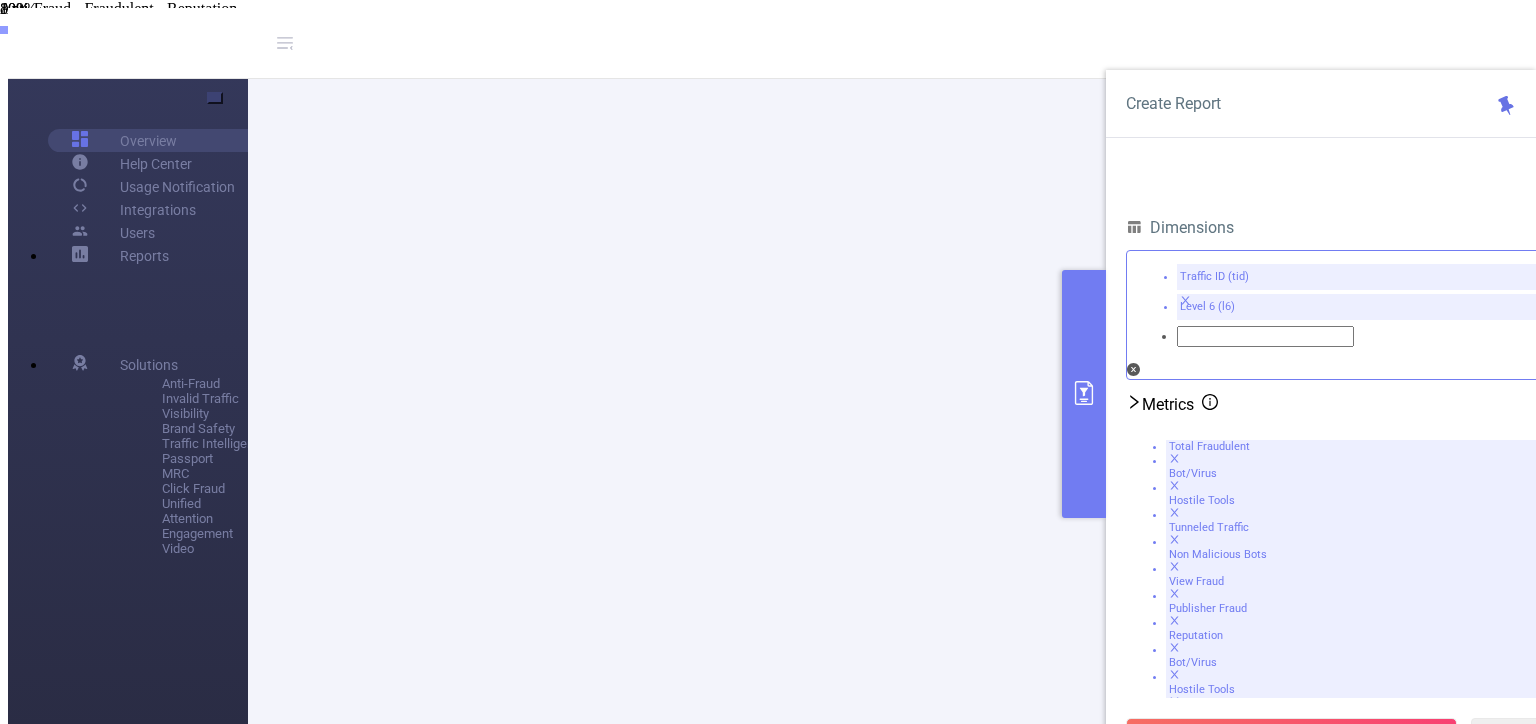 click on "Add" at bounding box center (1204, 1628) 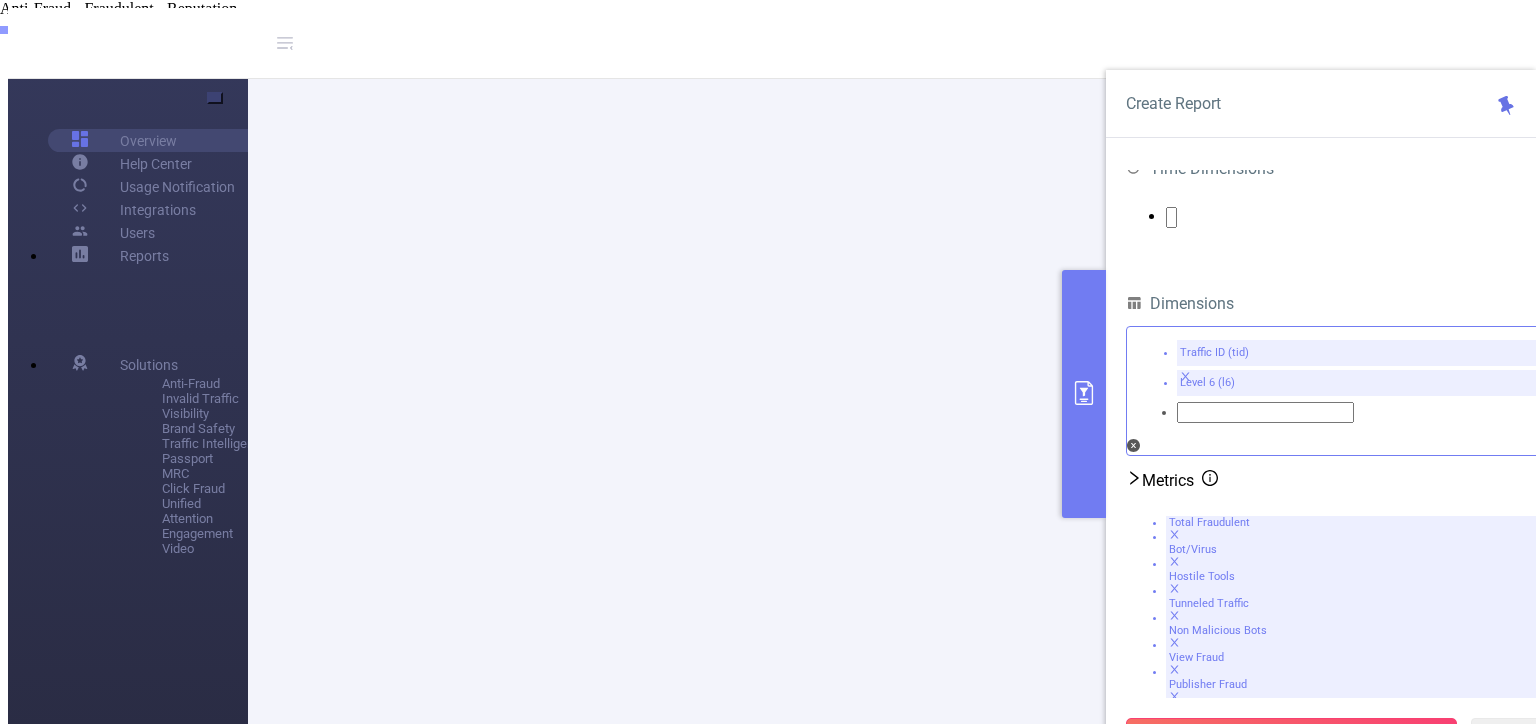 click on "Run Report" at bounding box center [1291, 736] 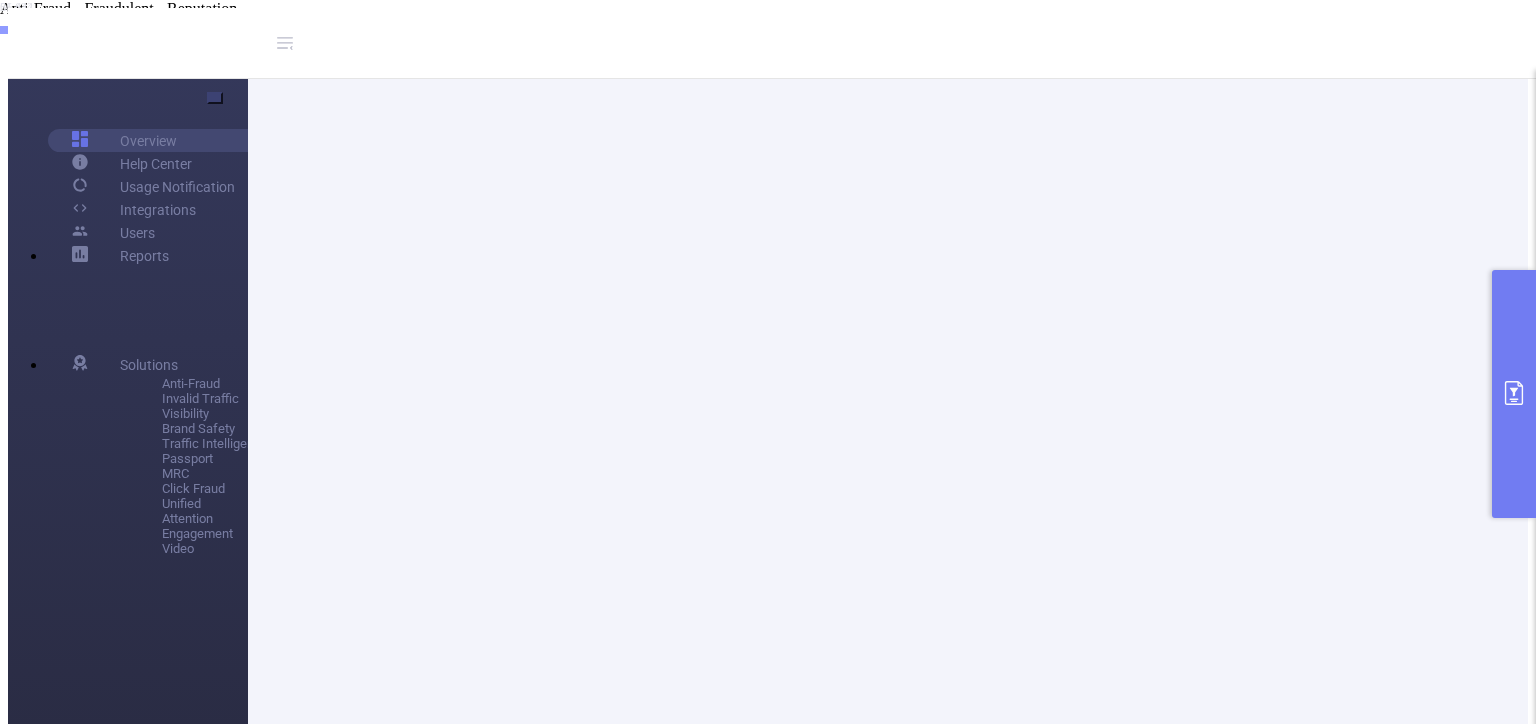 scroll, scrollTop: 321, scrollLeft: 0, axis: vertical 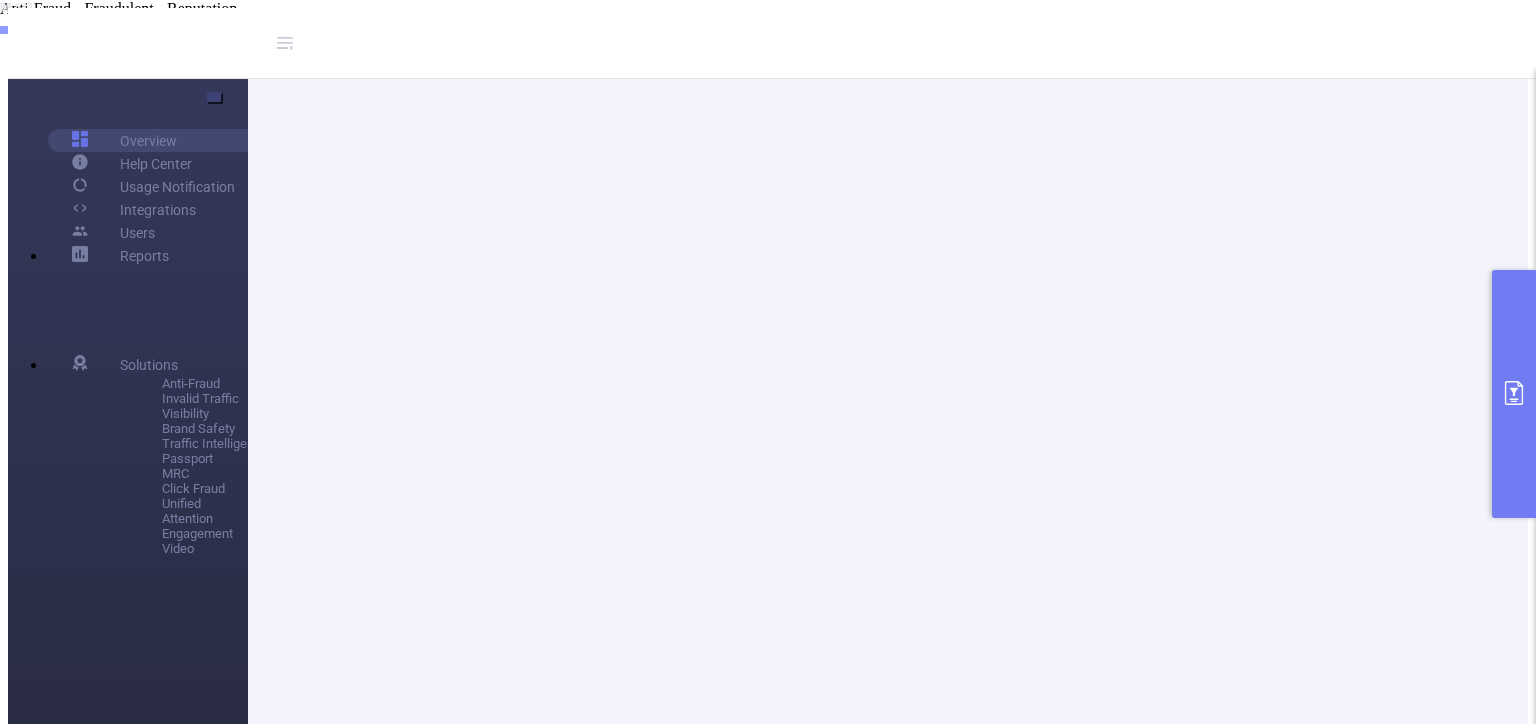 click at bounding box center [1083, 2760] 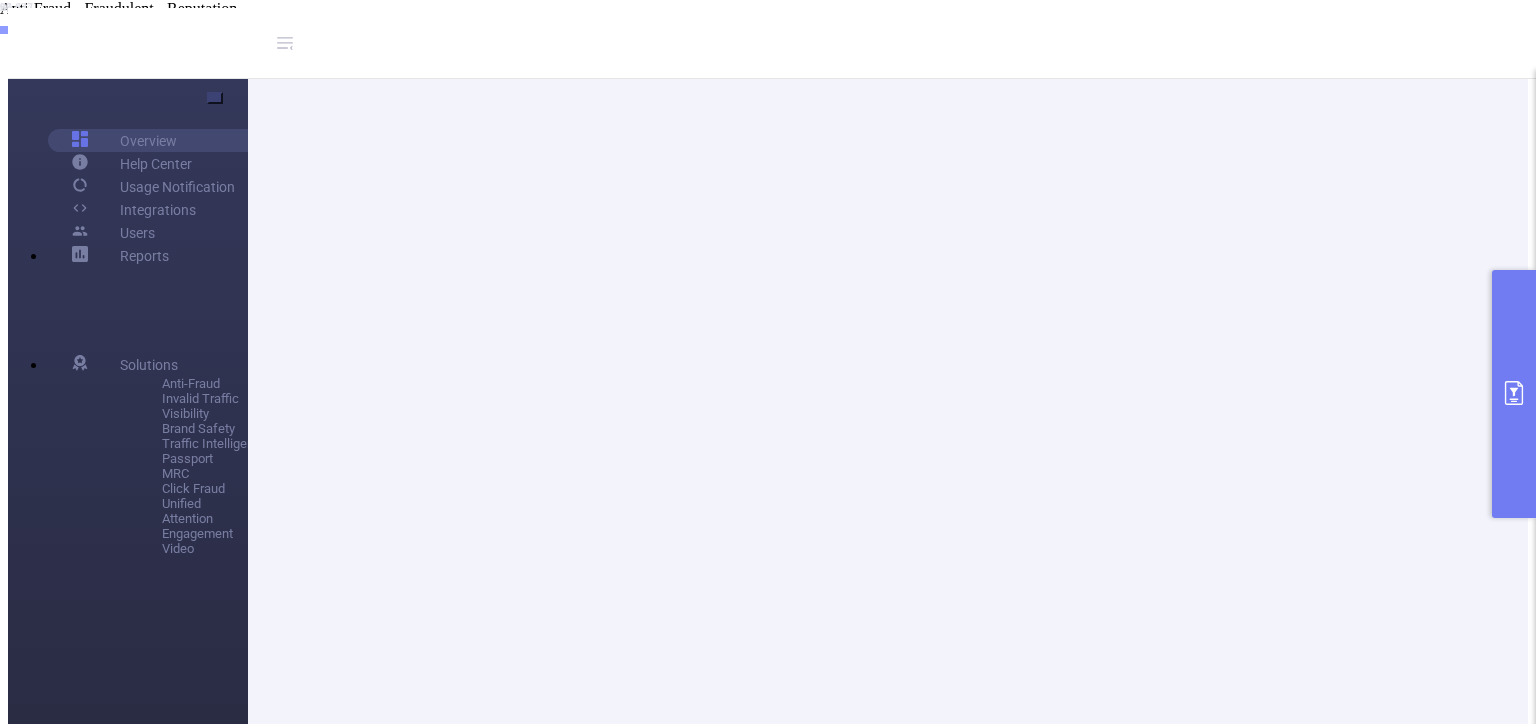 scroll, scrollTop: 721, scrollLeft: 0, axis: vertical 